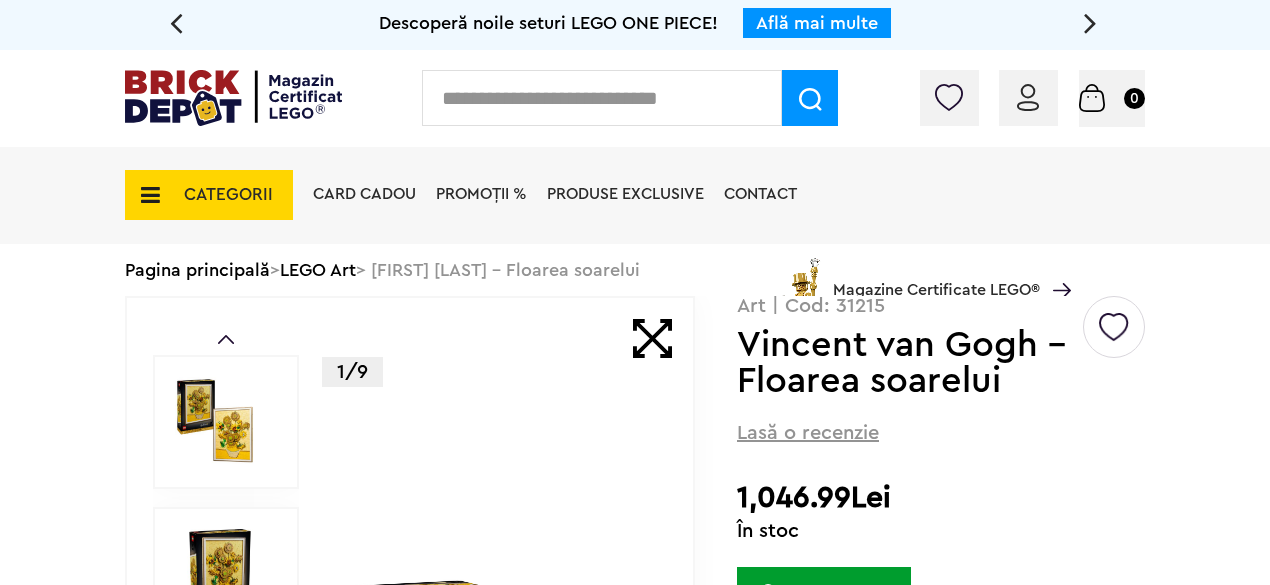 scroll, scrollTop: 0, scrollLeft: 0, axis: both 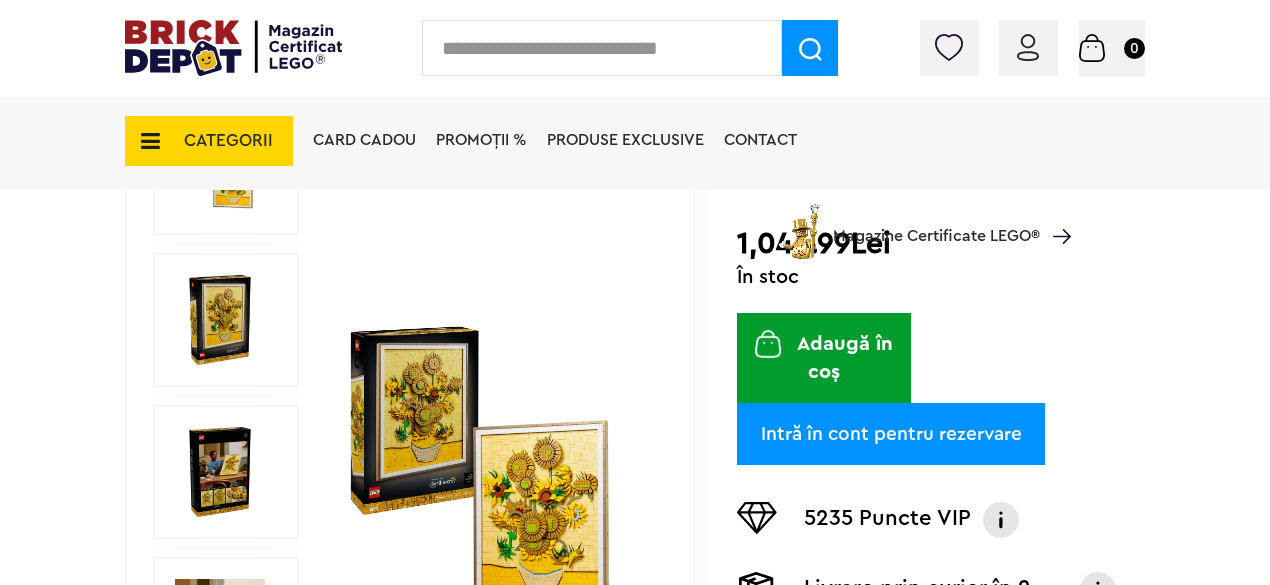 click at bounding box center (496, 472) 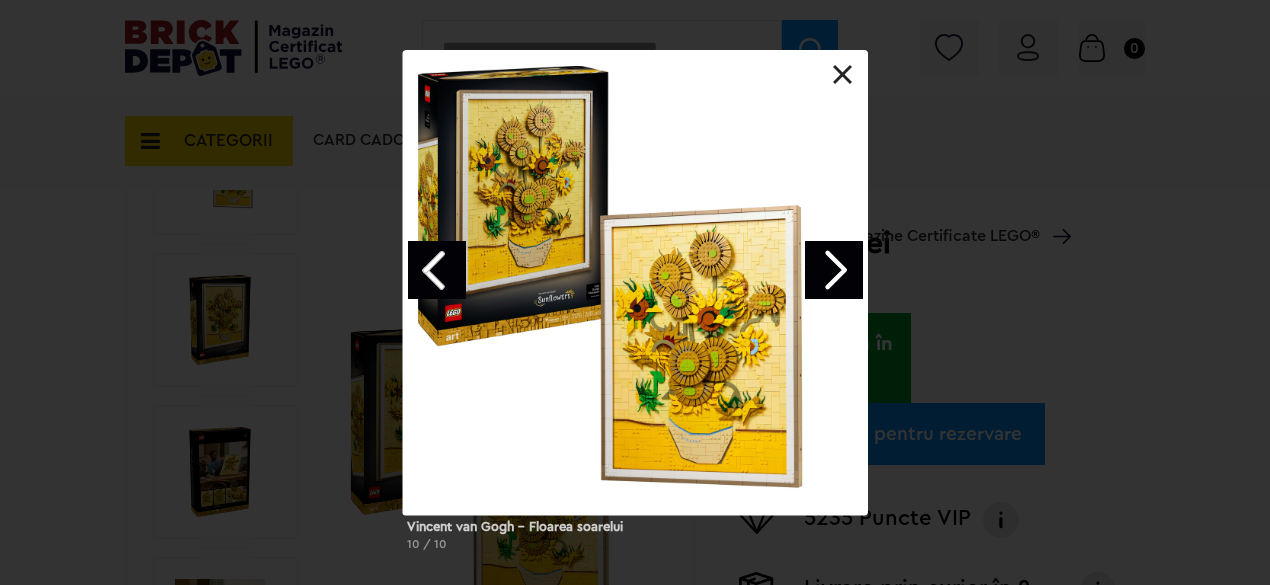 click at bounding box center (834, 270) 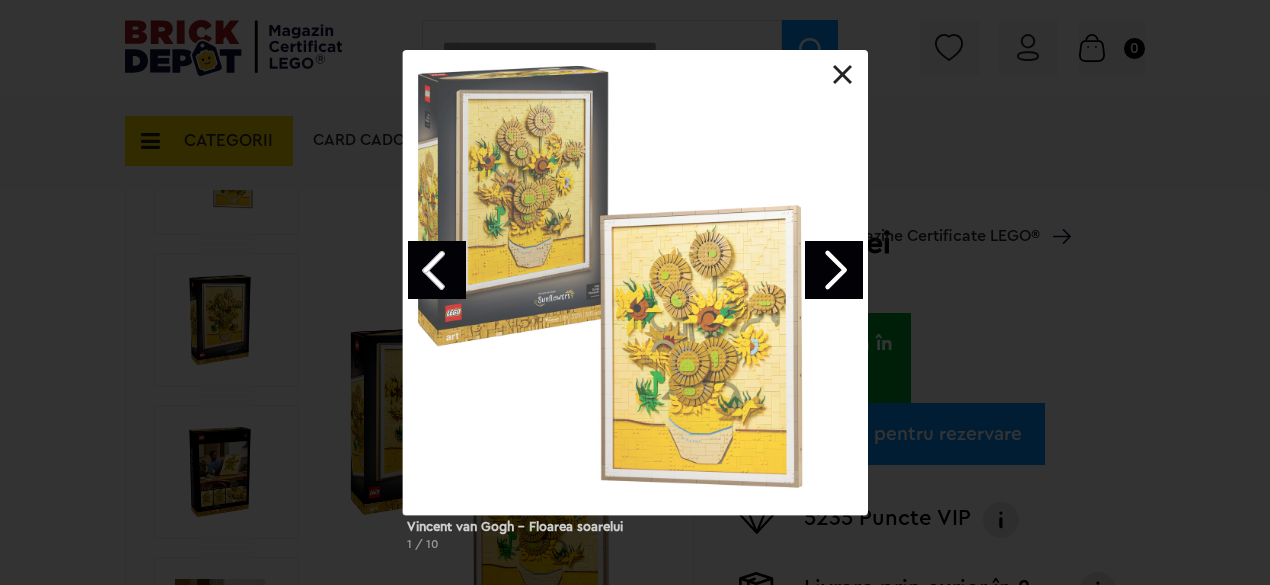 click at bounding box center [834, 270] 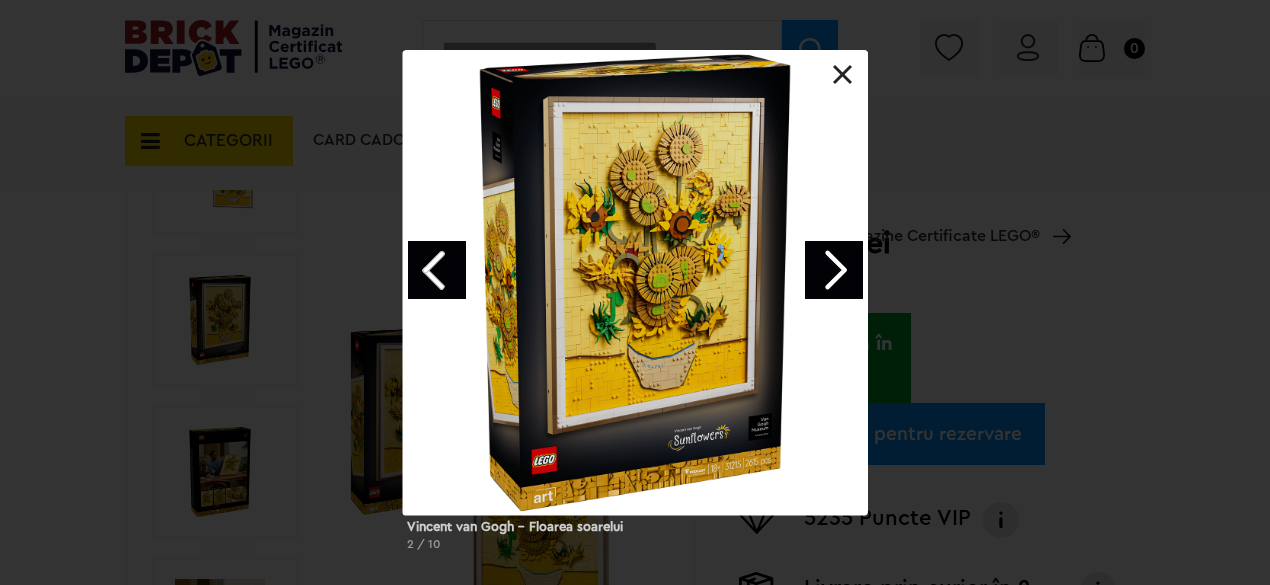click at bounding box center [834, 270] 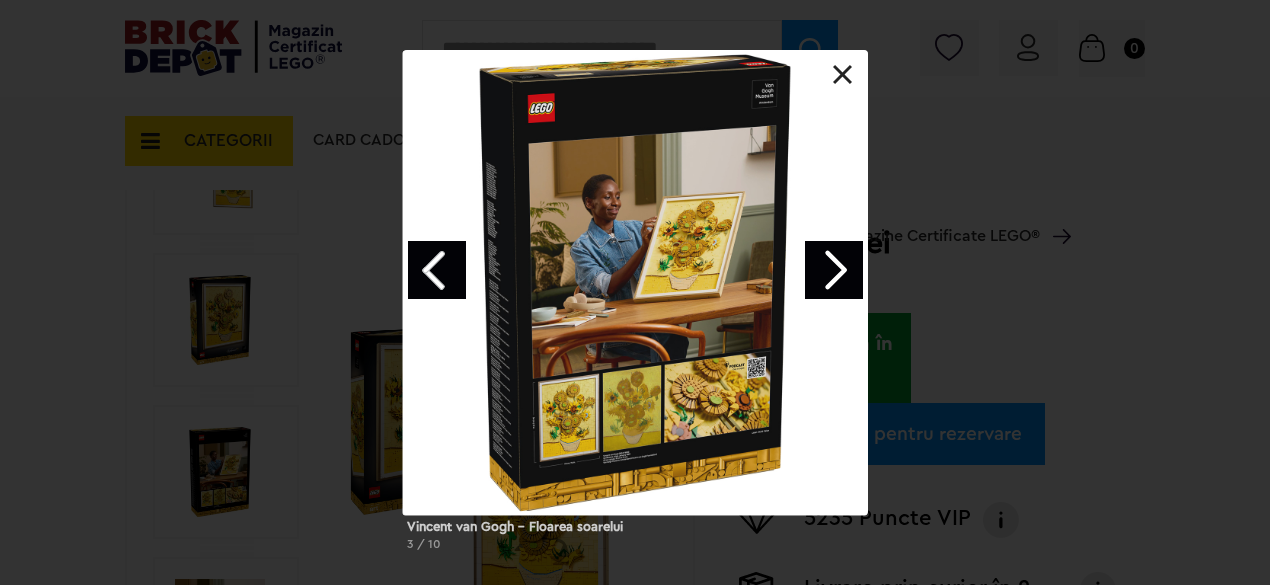 click at bounding box center (834, 270) 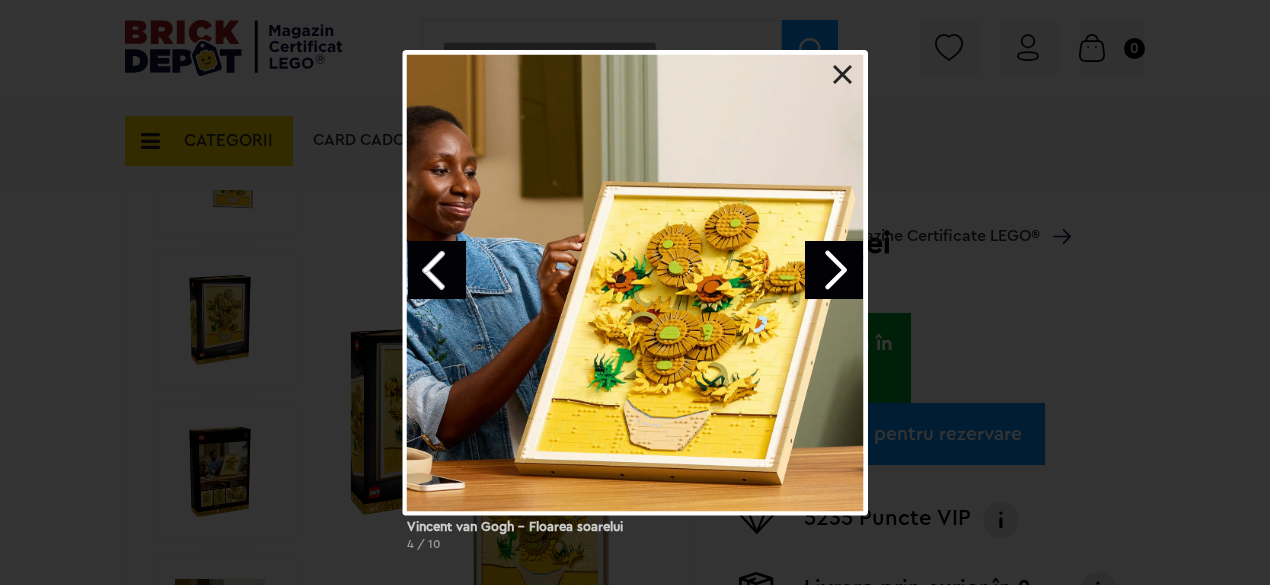 click at bounding box center [834, 270] 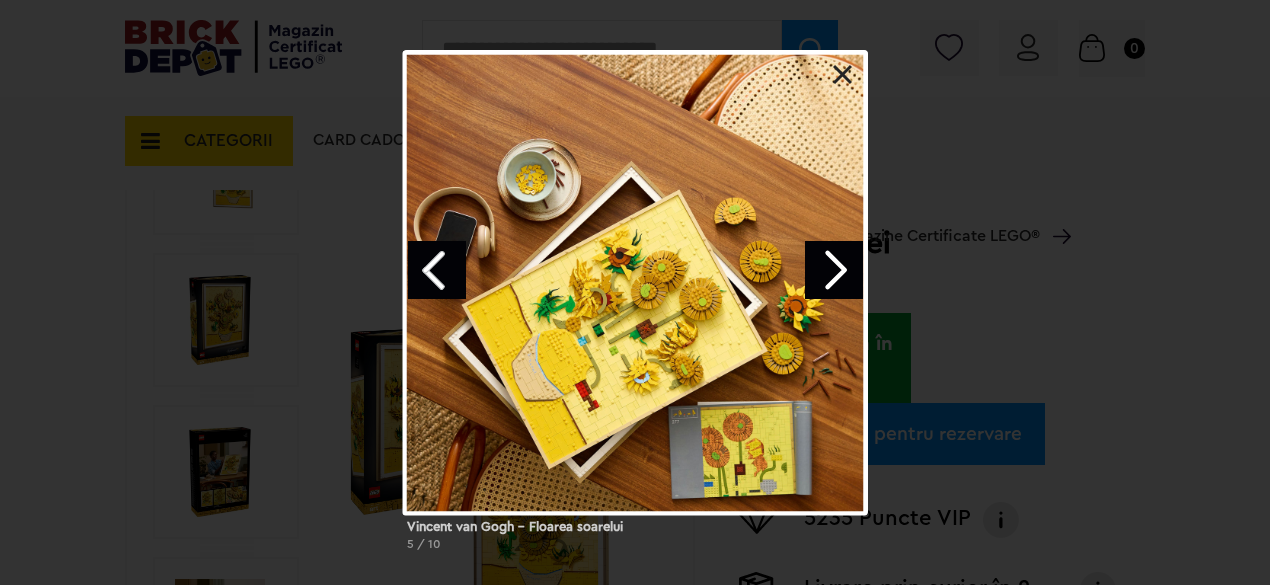 click at bounding box center [834, 270] 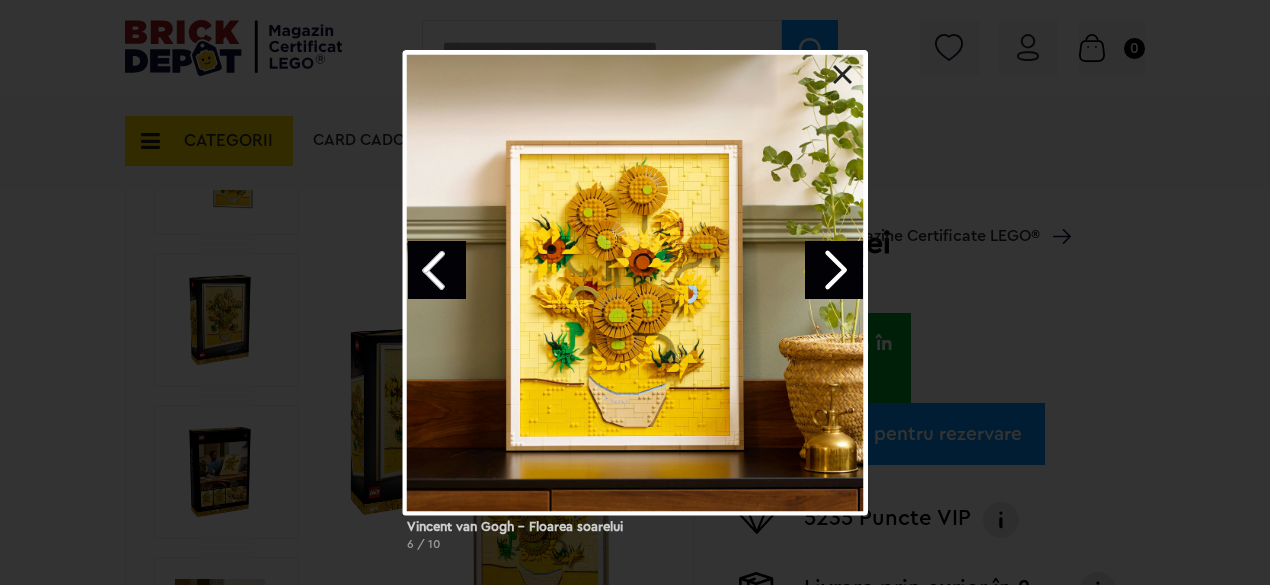 click on "Vincent van Gogh – Floarea soarelui 6 / 10" at bounding box center (635, 308) 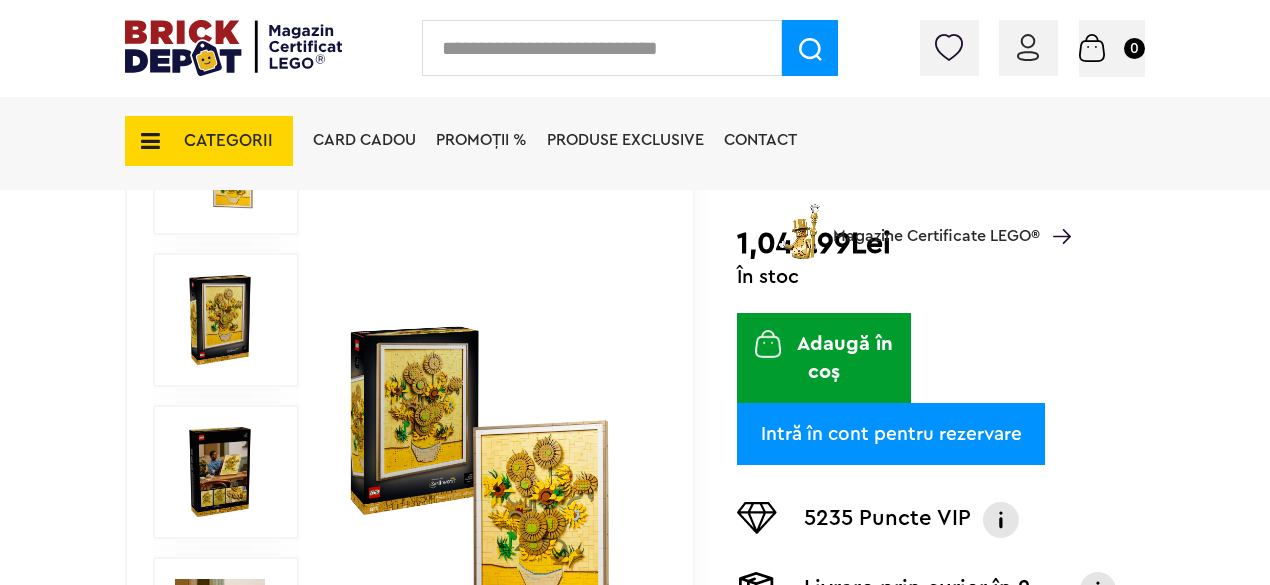 click on "CATEGORII" at bounding box center (228, 140) 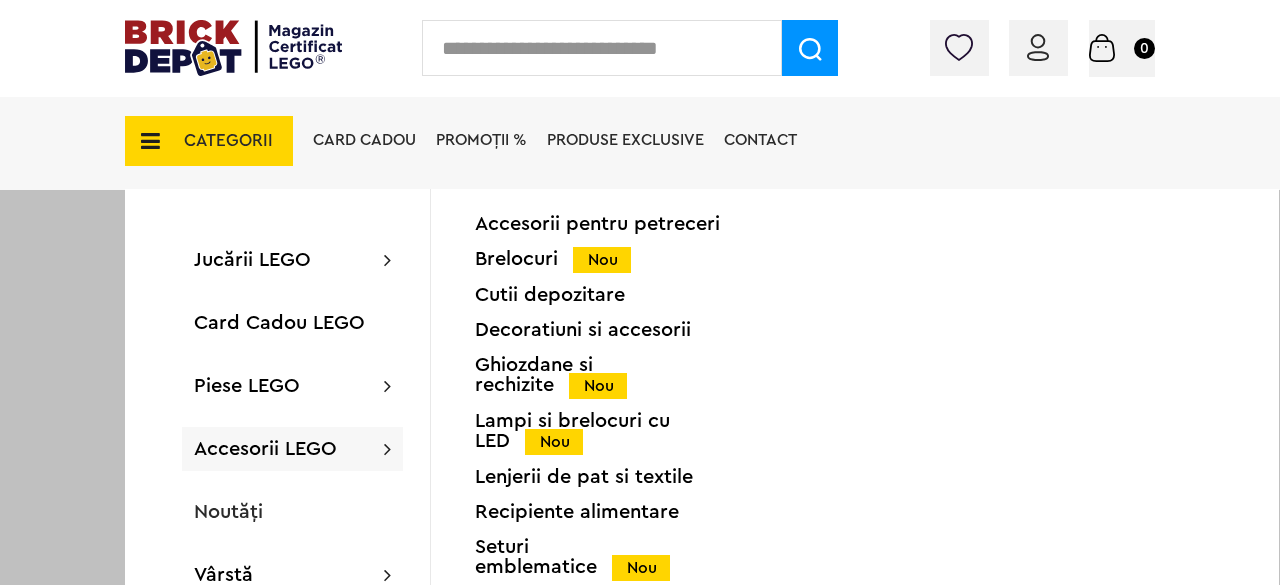 click on "Seturi emblematice Nou" at bounding box center (601, 557) 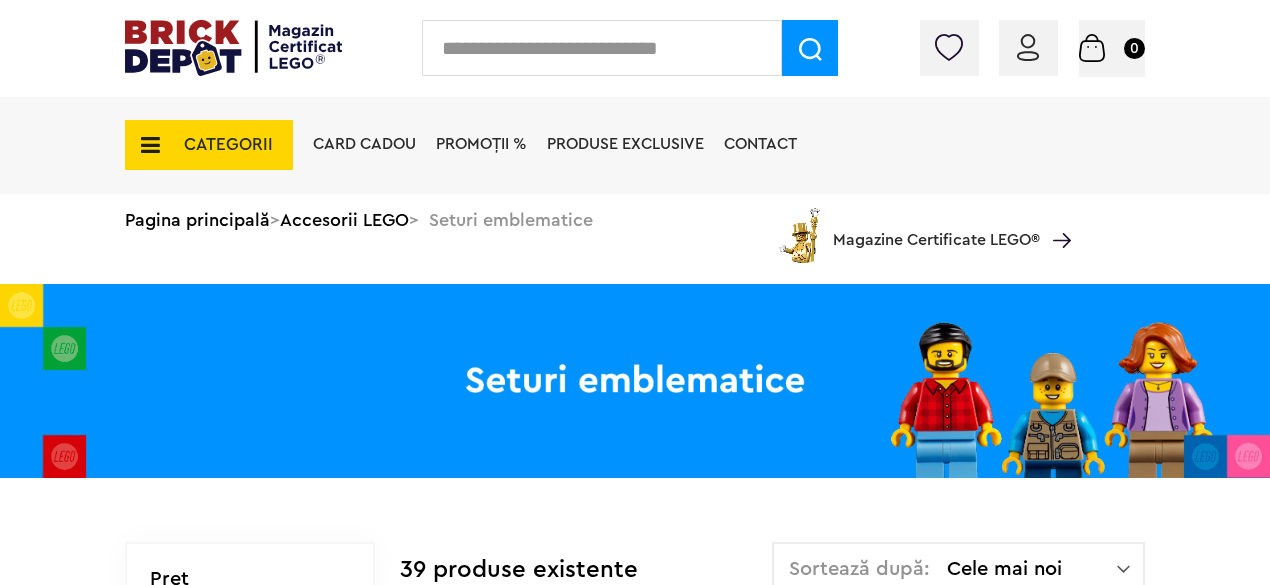 scroll, scrollTop: 350, scrollLeft: 0, axis: vertical 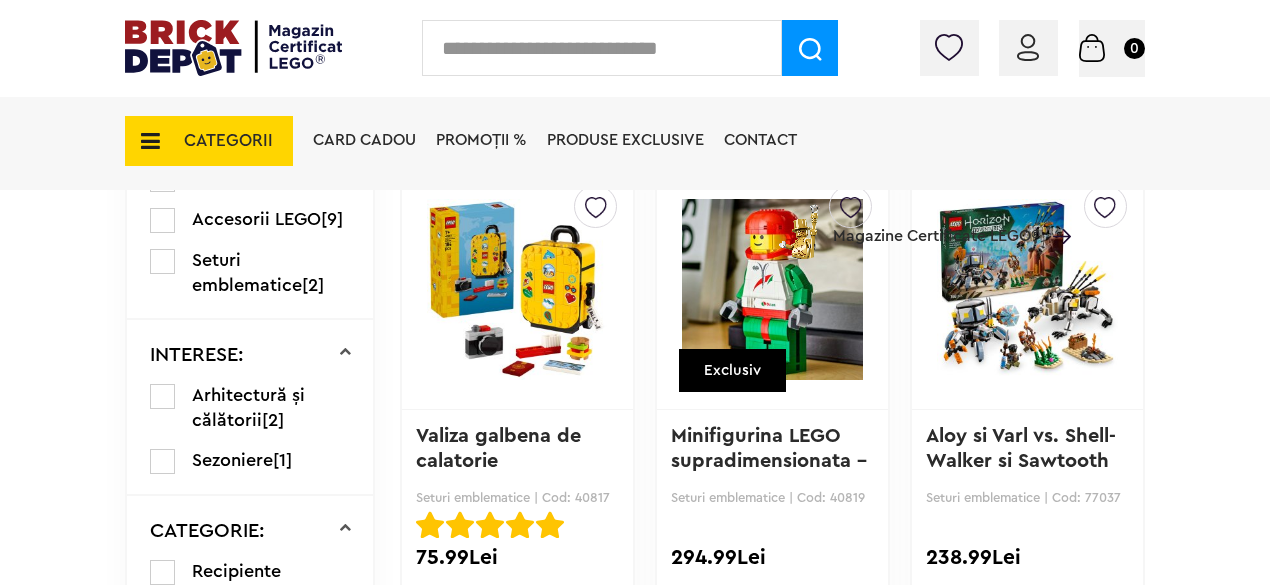 click at bounding box center [517, 289] 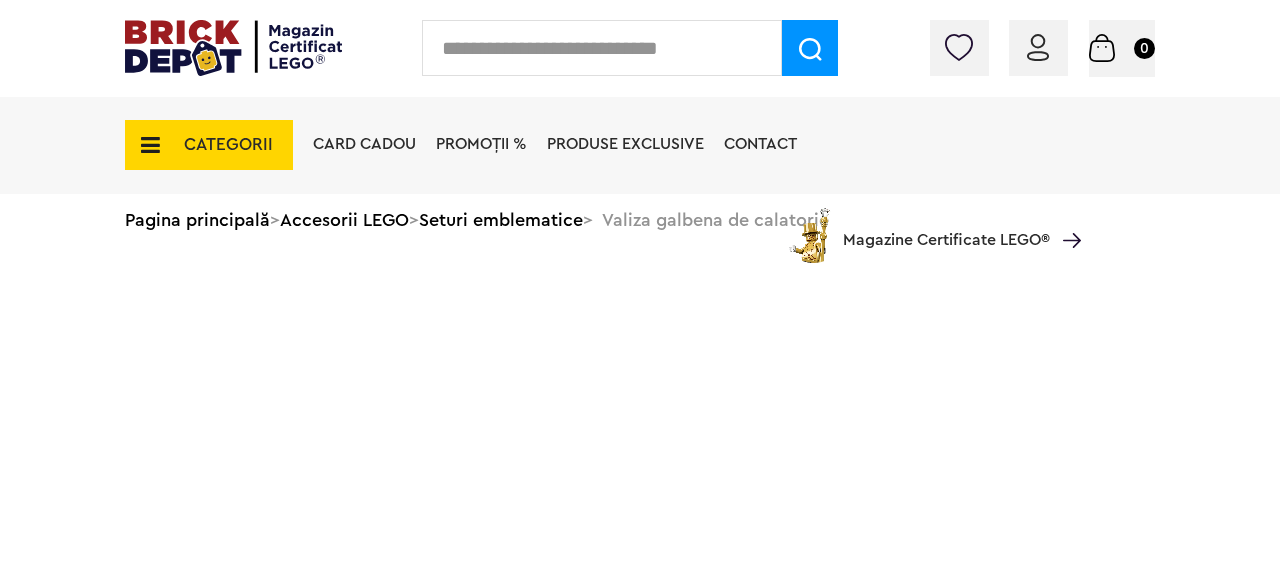scroll, scrollTop: 0, scrollLeft: 0, axis: both 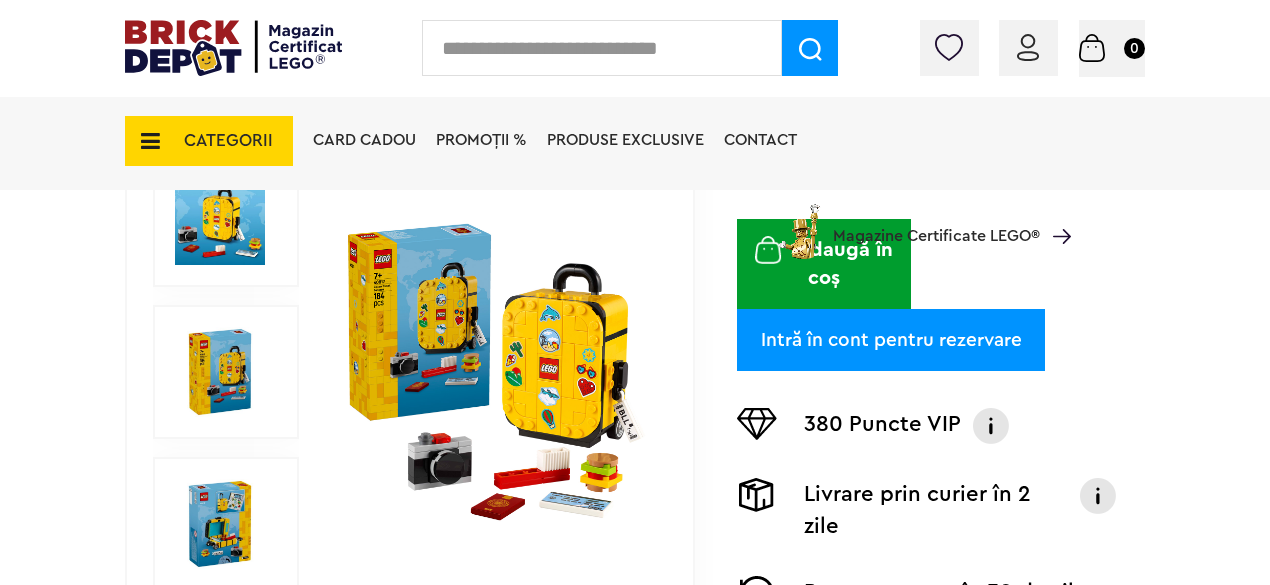click at bounding box center [496, 372] 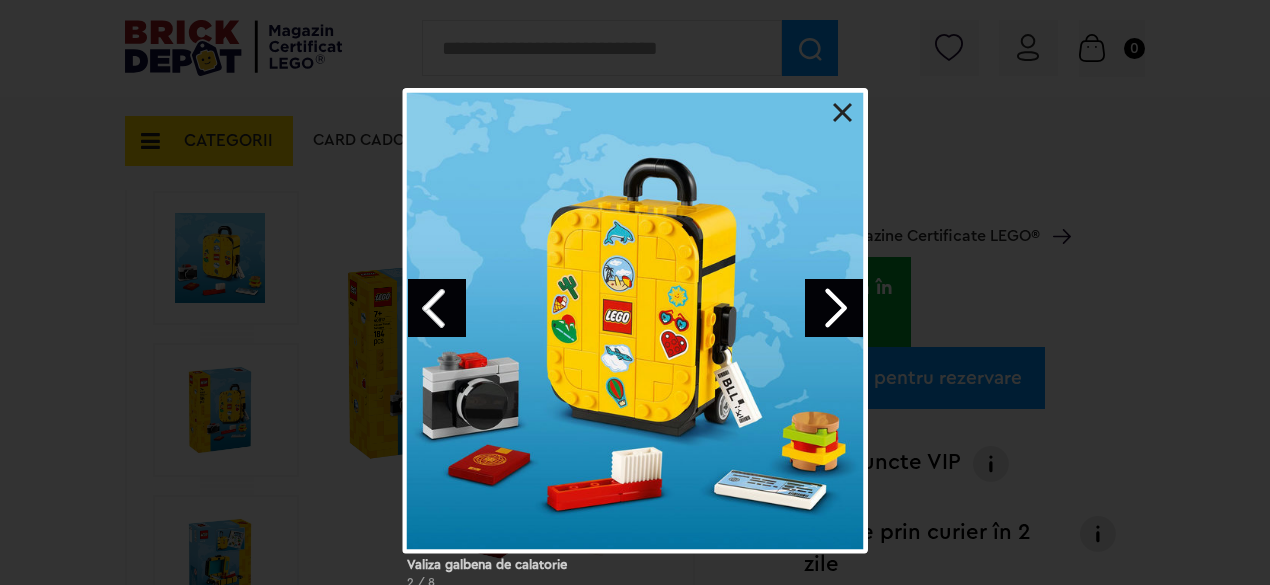 scroll, scrollTop: 360, scrollLeft: 0, axis: vertical 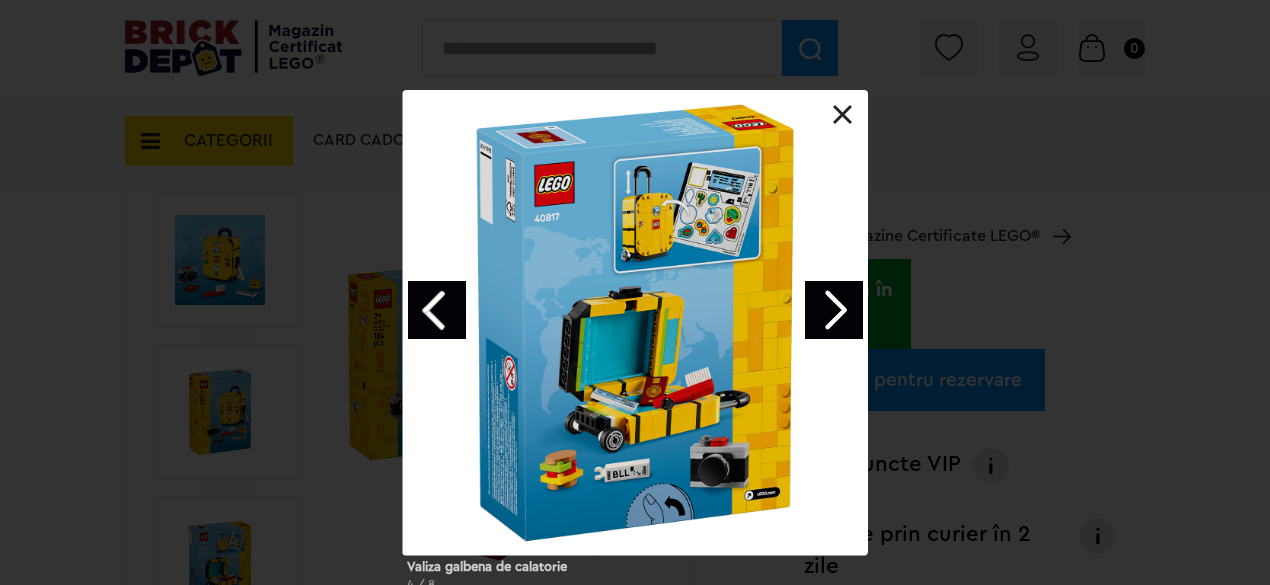 click at bounding box center [635, 322] 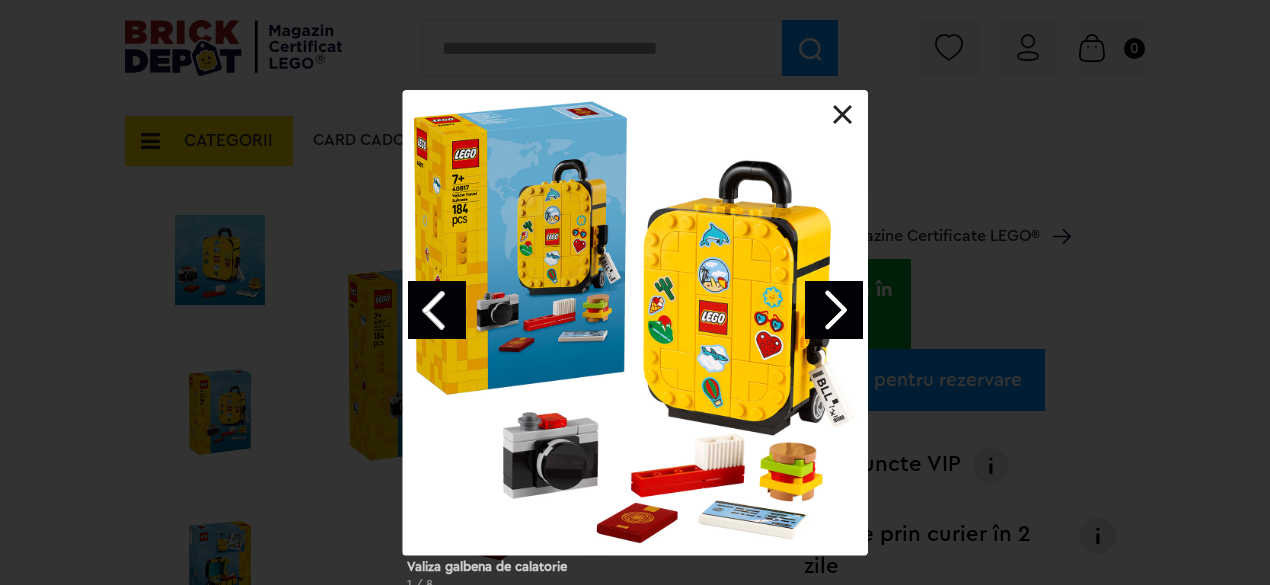 click at bounding box center (843, 115) 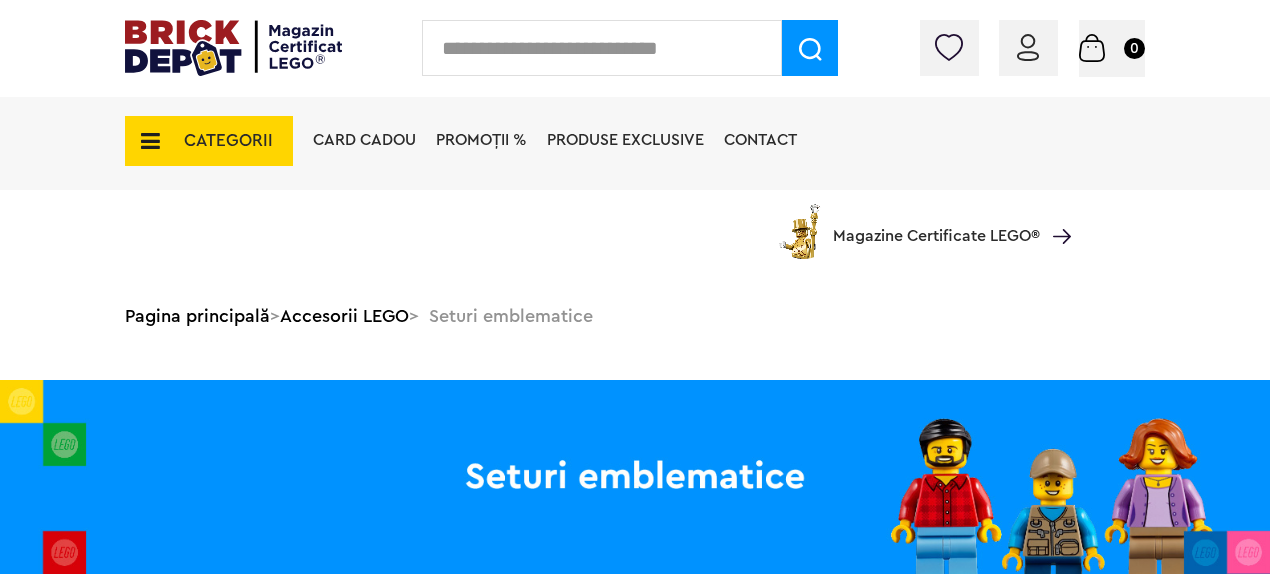 scroll, scrollTop: 1570, scrollLeft: 0, axis: vertical 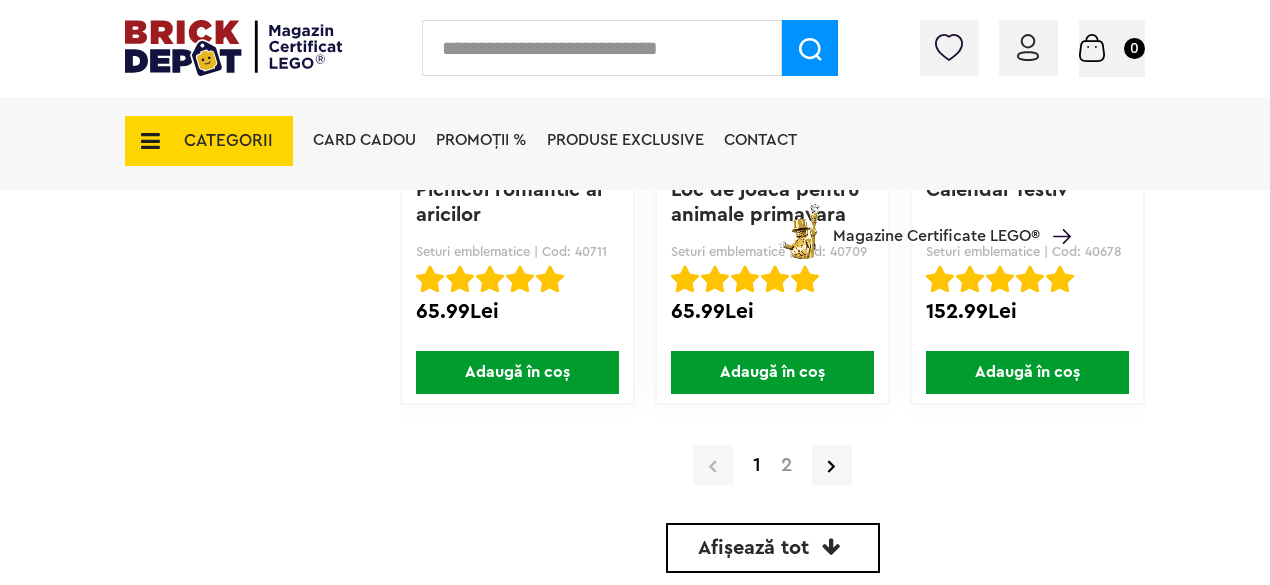 click on "2" at bounding box center [786, 465] 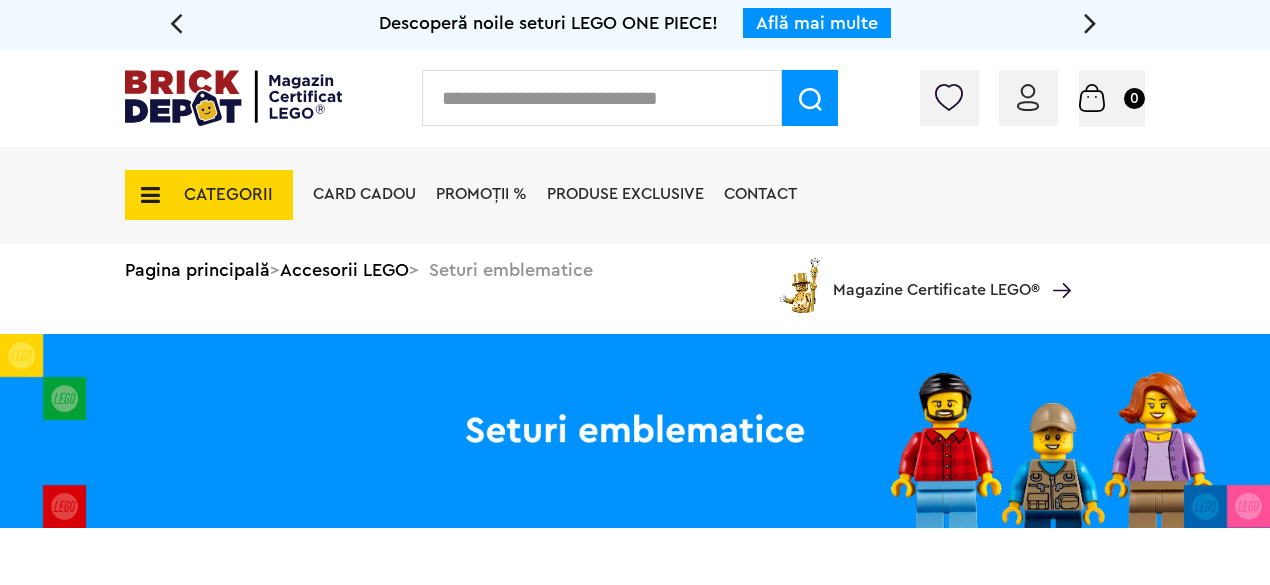scroll, scrollTop: 0, scrollLeft: 0, axis: both 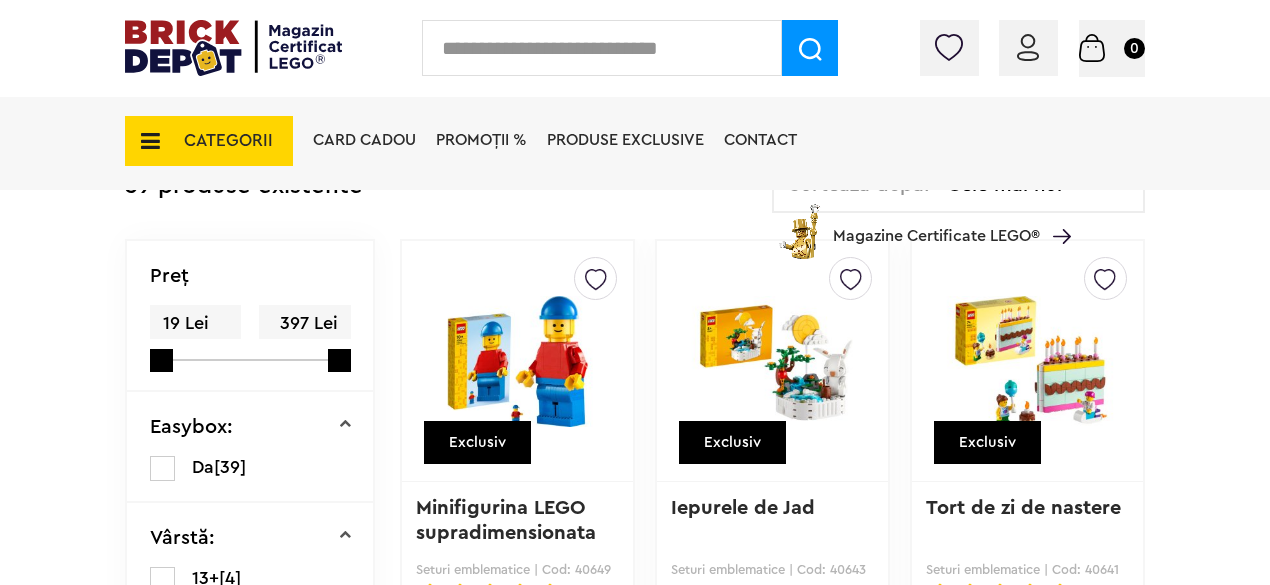 click at bounding box center [1027, 361] 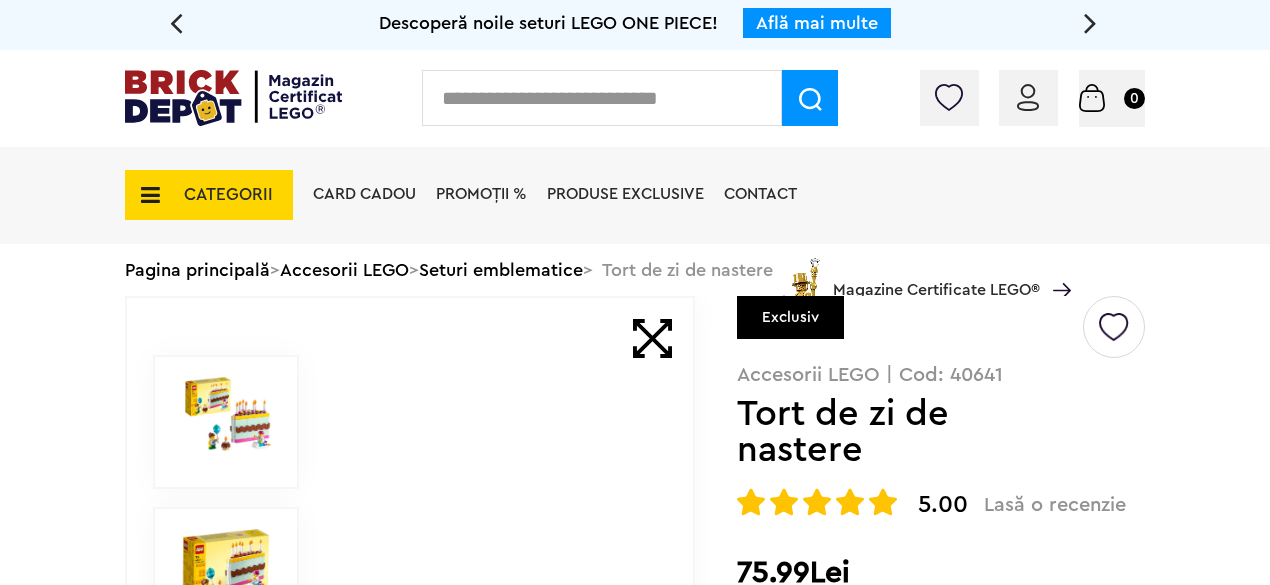 scroll, scrollTop: 0, scrollLeft: 0, axis: both 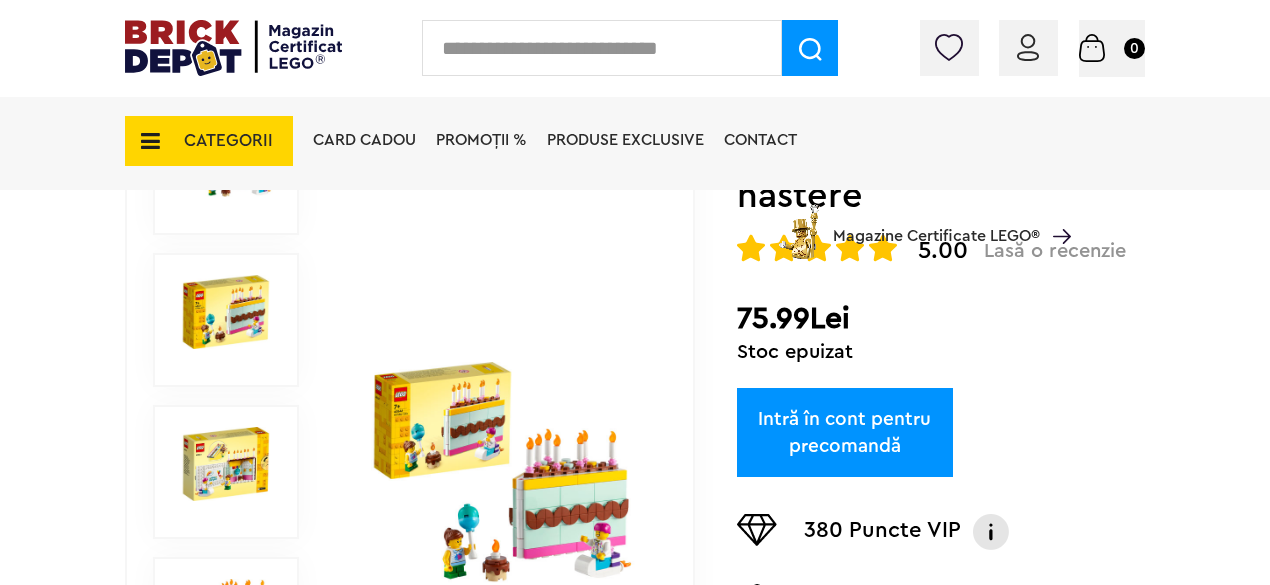 click at bounding box center (496, 473) 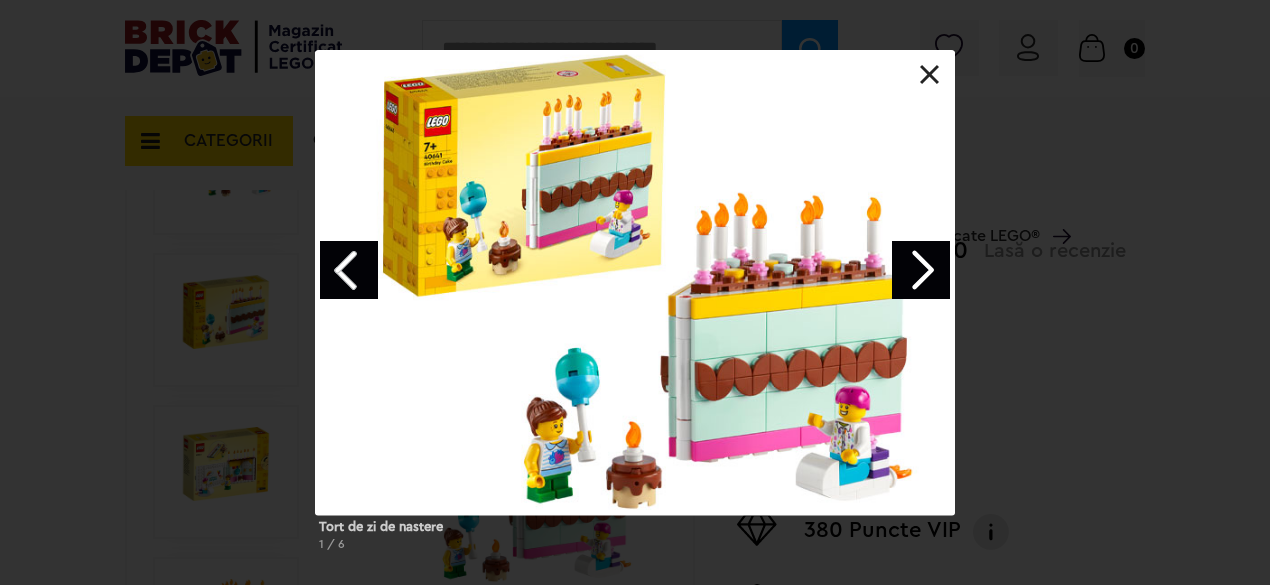 click at bounding box center (930, 75) 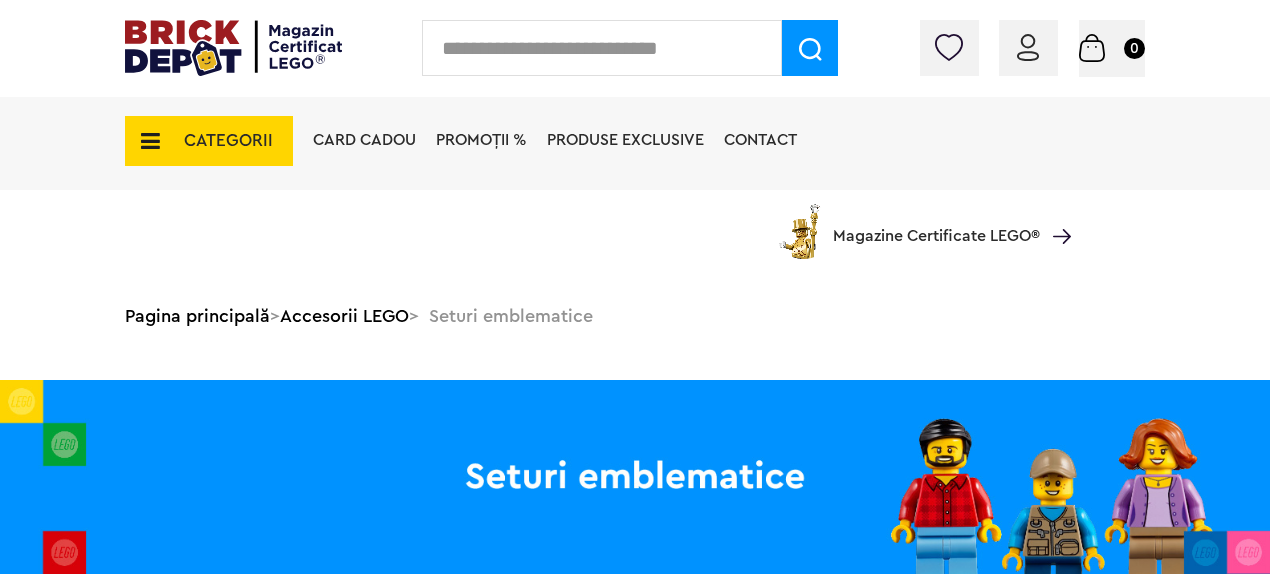 scroll, scrollTop: 480, scrollLeft: 0, axis: vertical 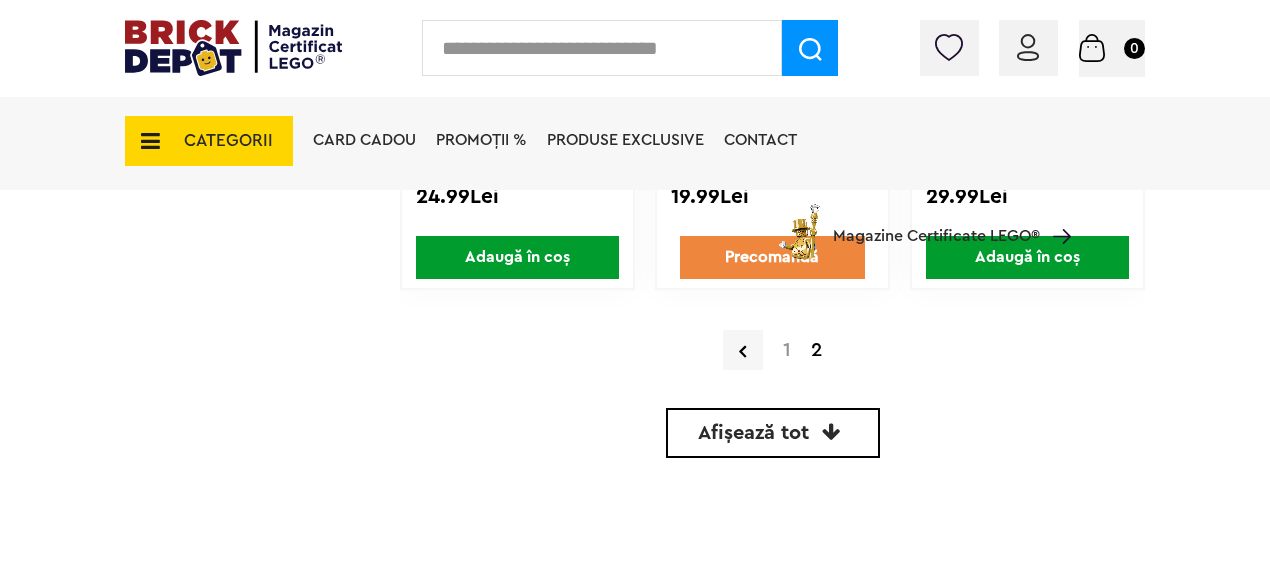 click on "CATEGORII" at bounding box center (209, 141) 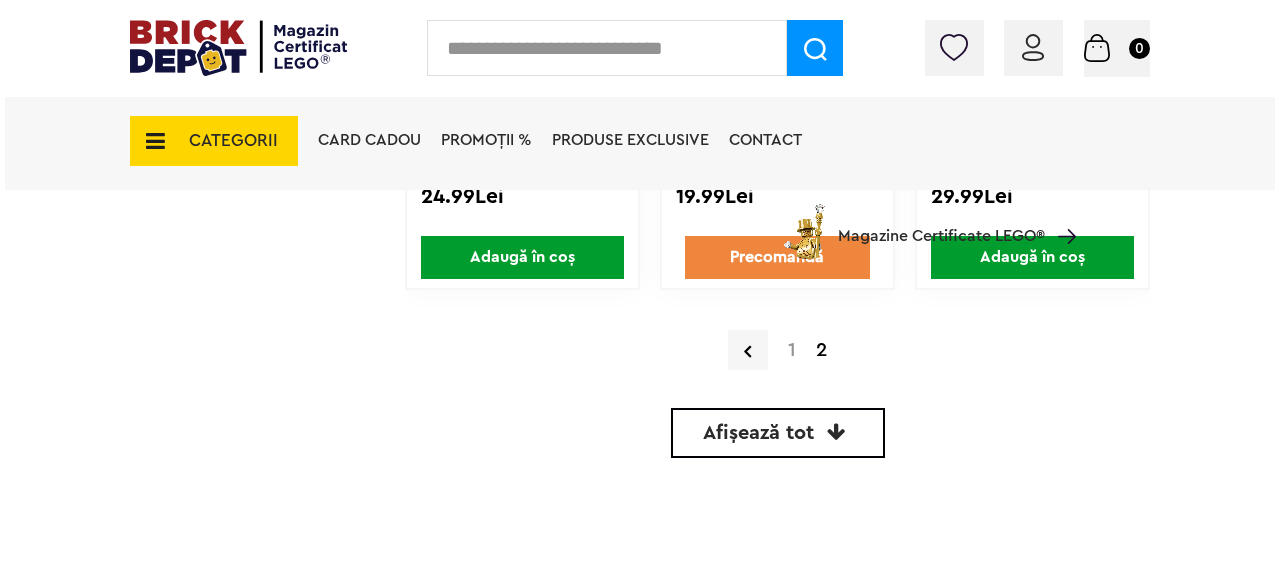 scroll, scrollTop: 2441, scrollLeft: 0, axis: vertical 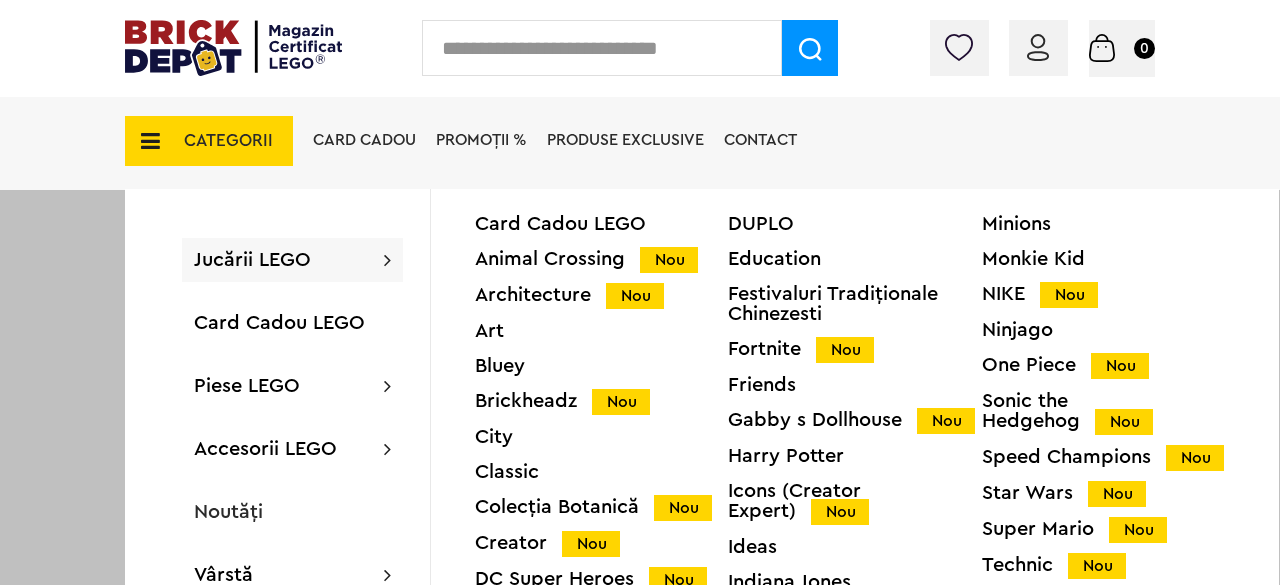 click on "Architecture Nou" at bounding box center (601, 295) 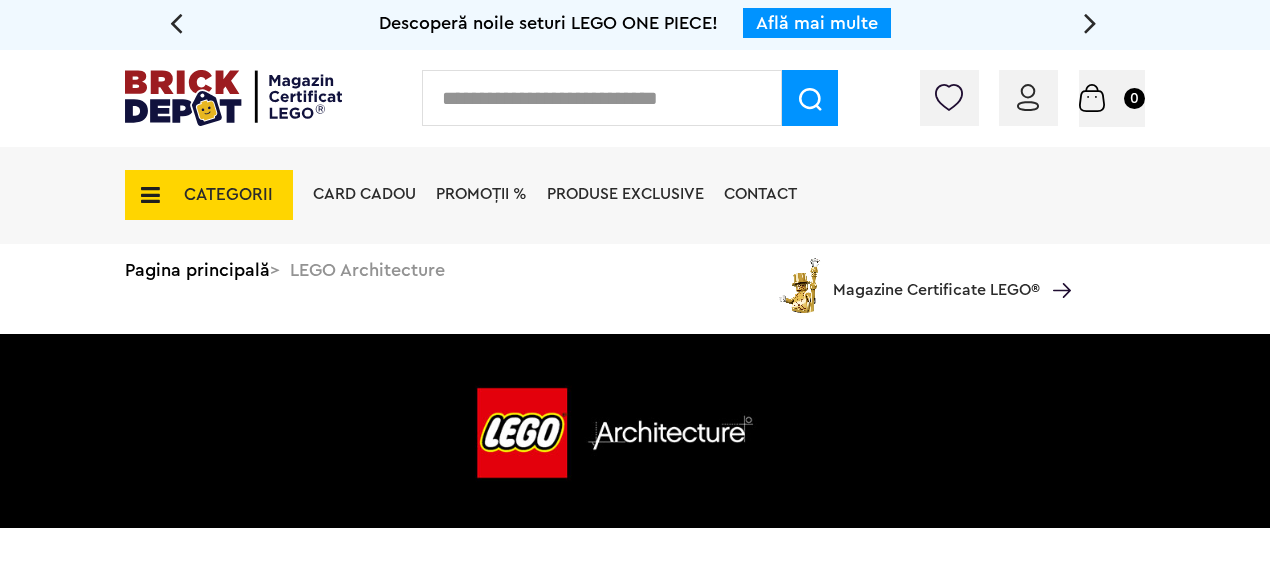 scroll, scrollTop: 0, scrollLeft: 0, axis: both 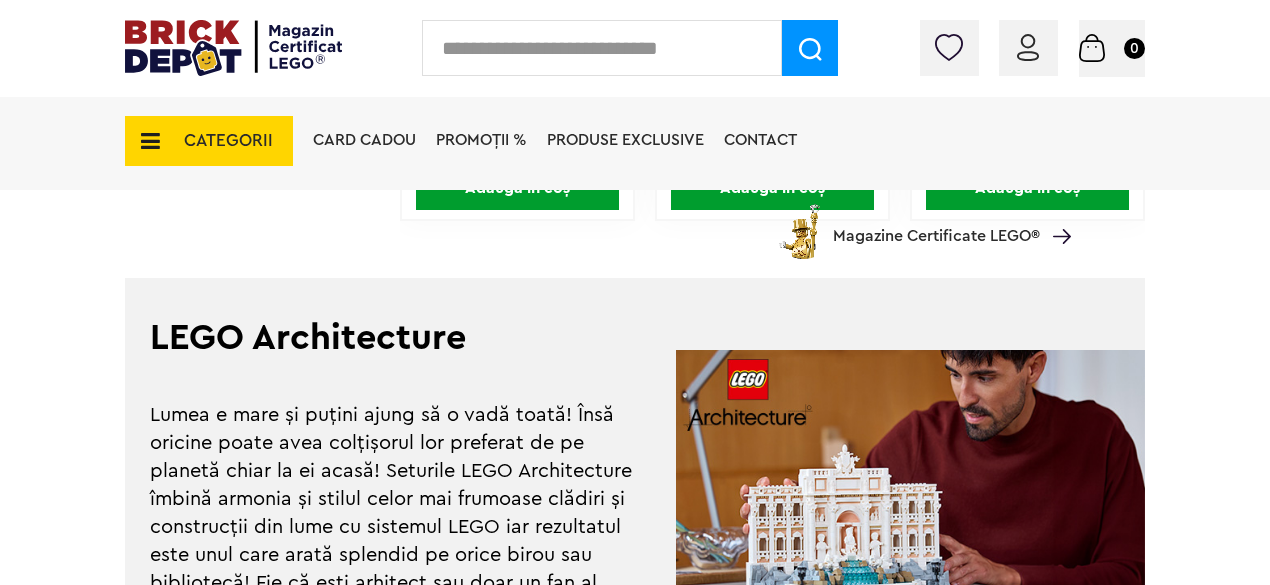 click at bounding box center (1062, 236) 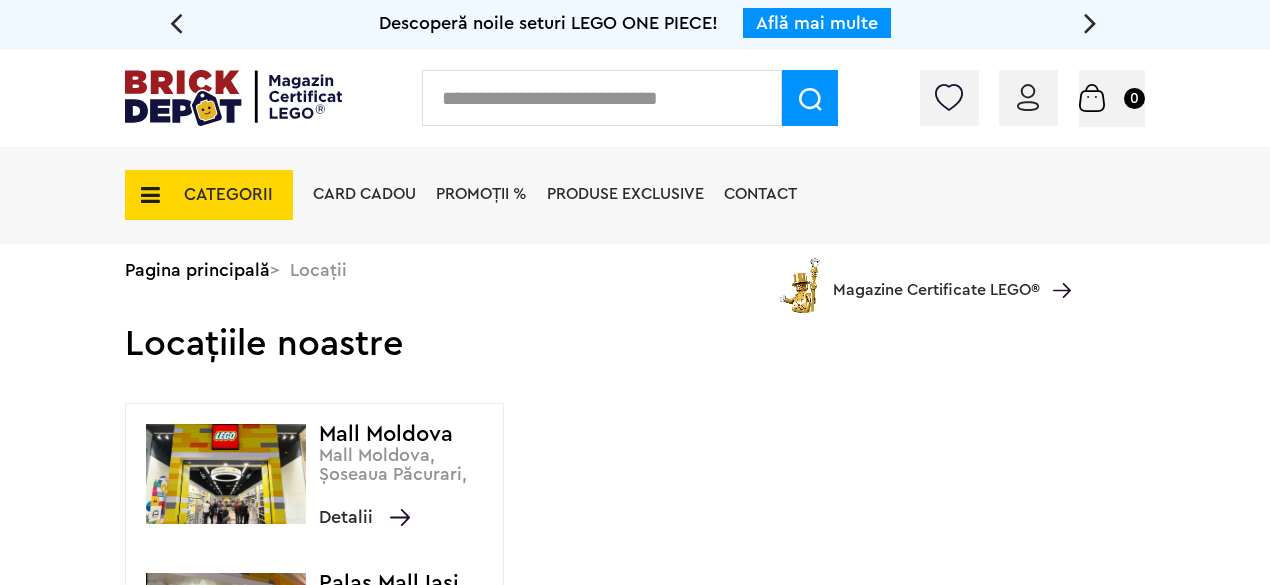 scroll, scrollTop: 0, scrollLeft: 0, axis: both 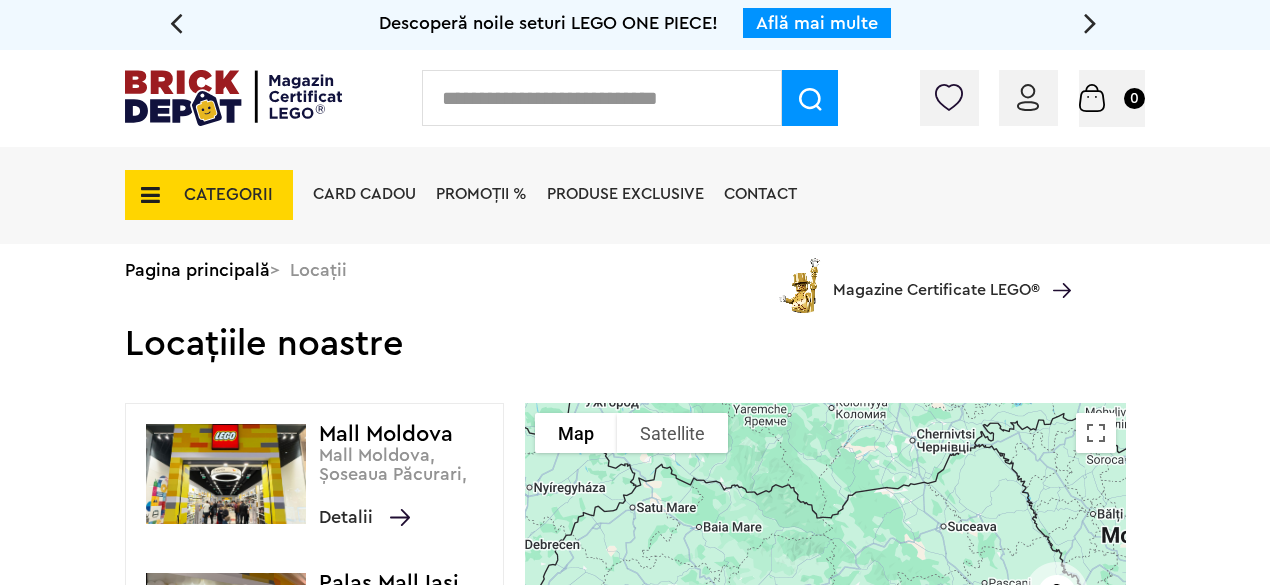 click on "CATEGORII" at bounding box center (209, 195) 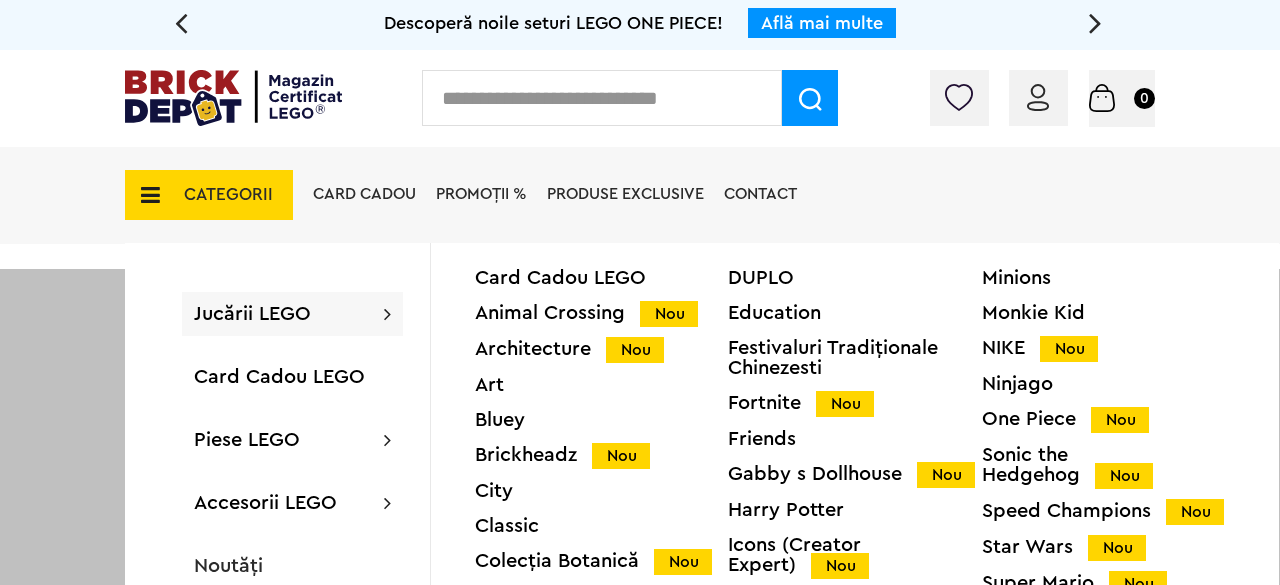 click on "CATEGORII" at bounding box center [209, 195] 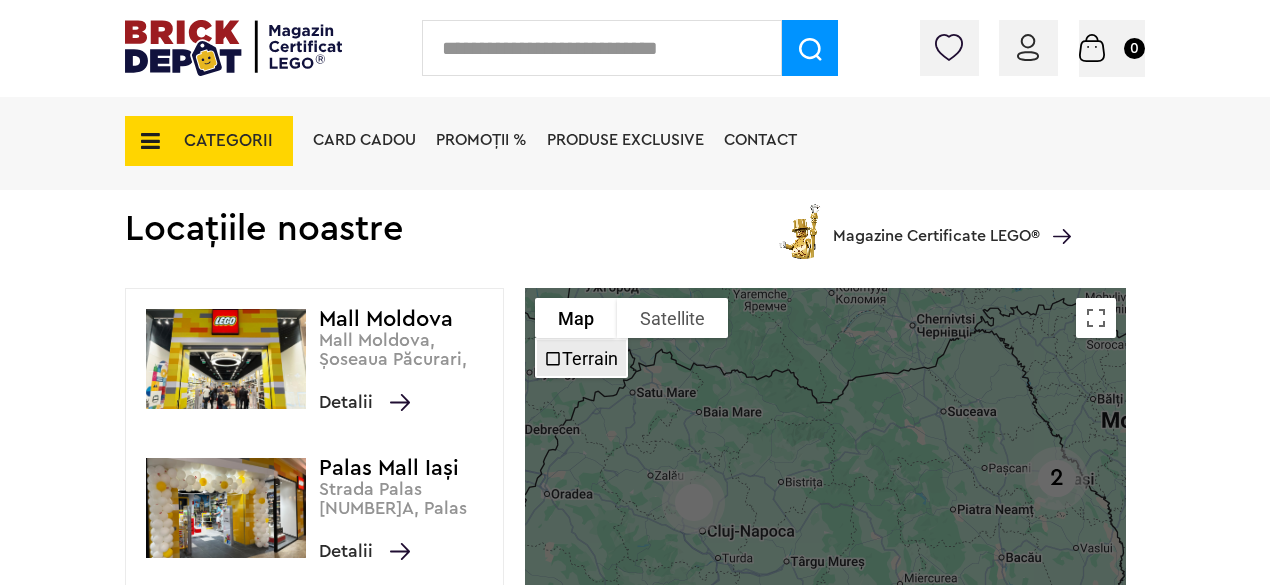 scroll, scrollTop: 300, scrollLeft: 0, axis: vertical 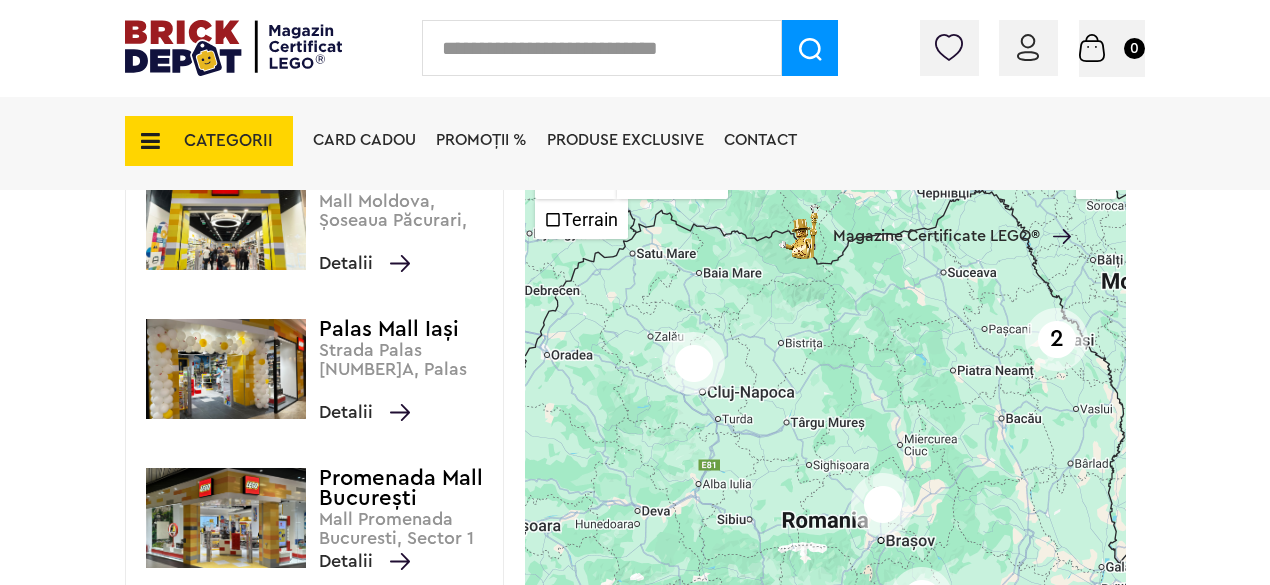 click on "CATEGORII" at bounding box center [209, 141] 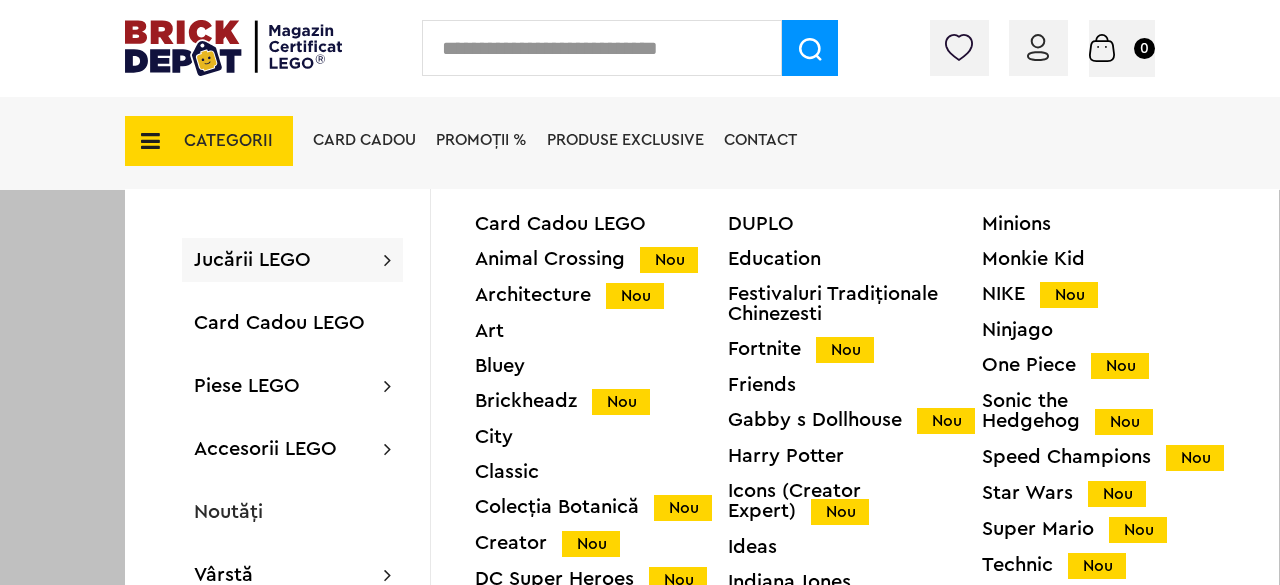 click on "Technic Nou" at bounding box center (1108, 565) 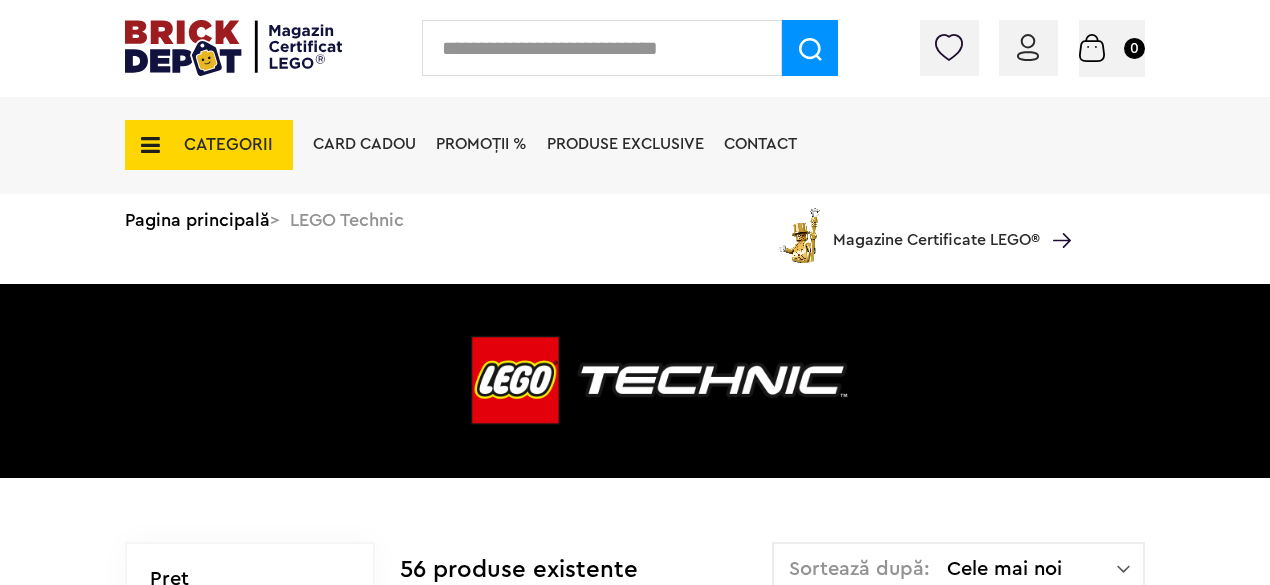 scroll, scrollTop: 0, scrollLeft: 0, axis: both 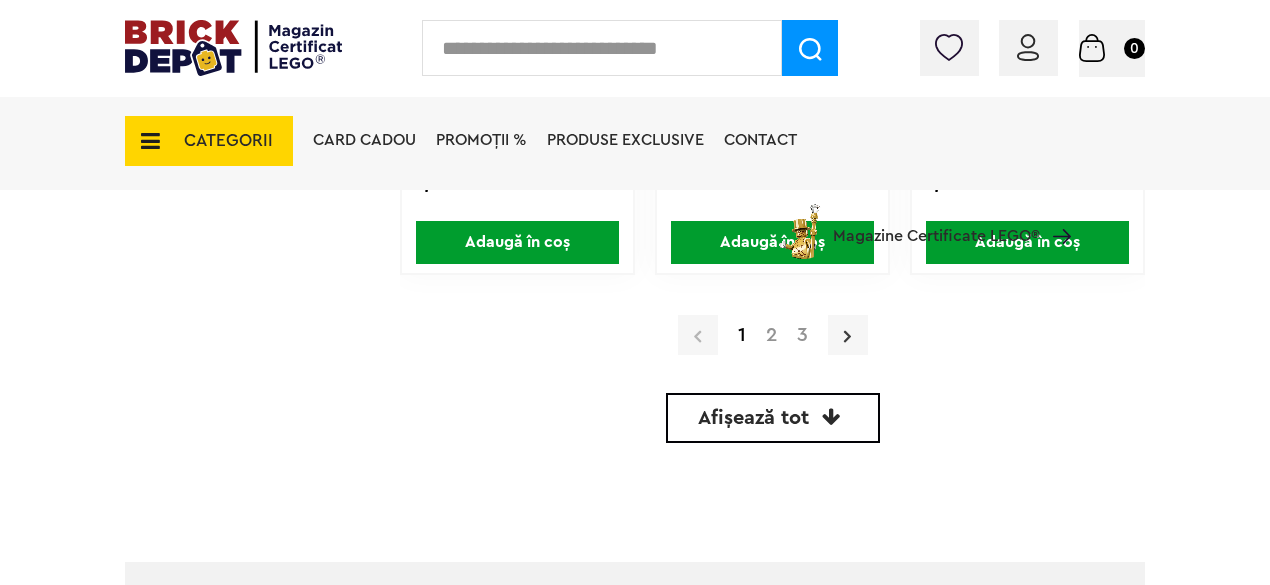 click at bounding box center (847, 336) 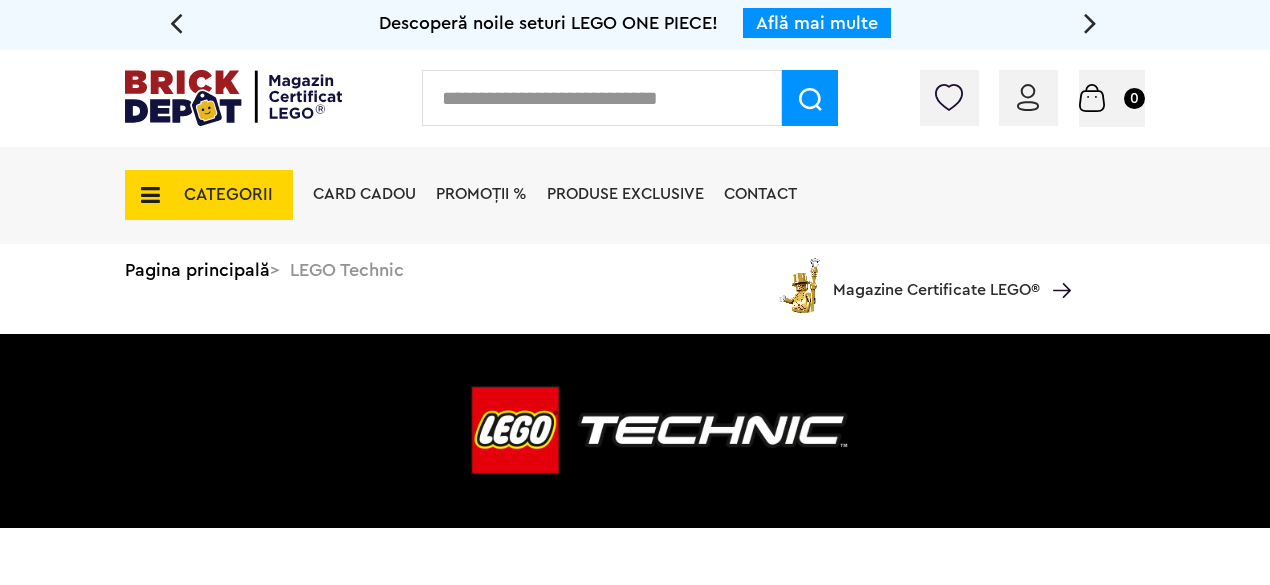 scroll, scrollTop: 0, scrollLeft: 0, axis: both 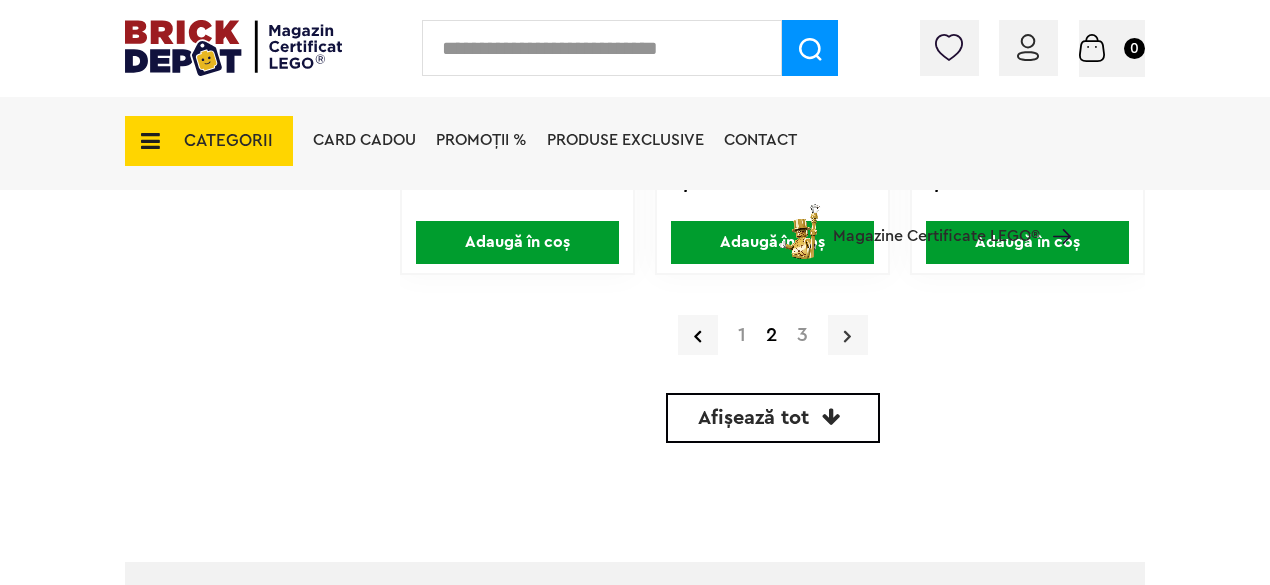 click at bounding box center (848, 335) 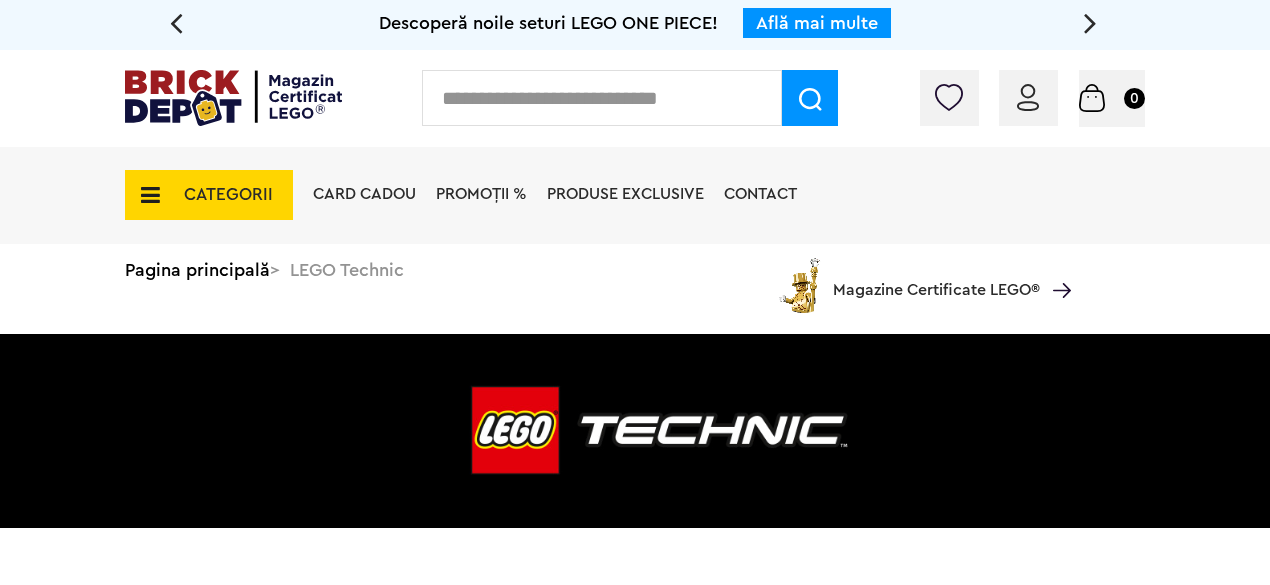 scroll, scrollTop: 0, scrollLeft: 0, axis: both 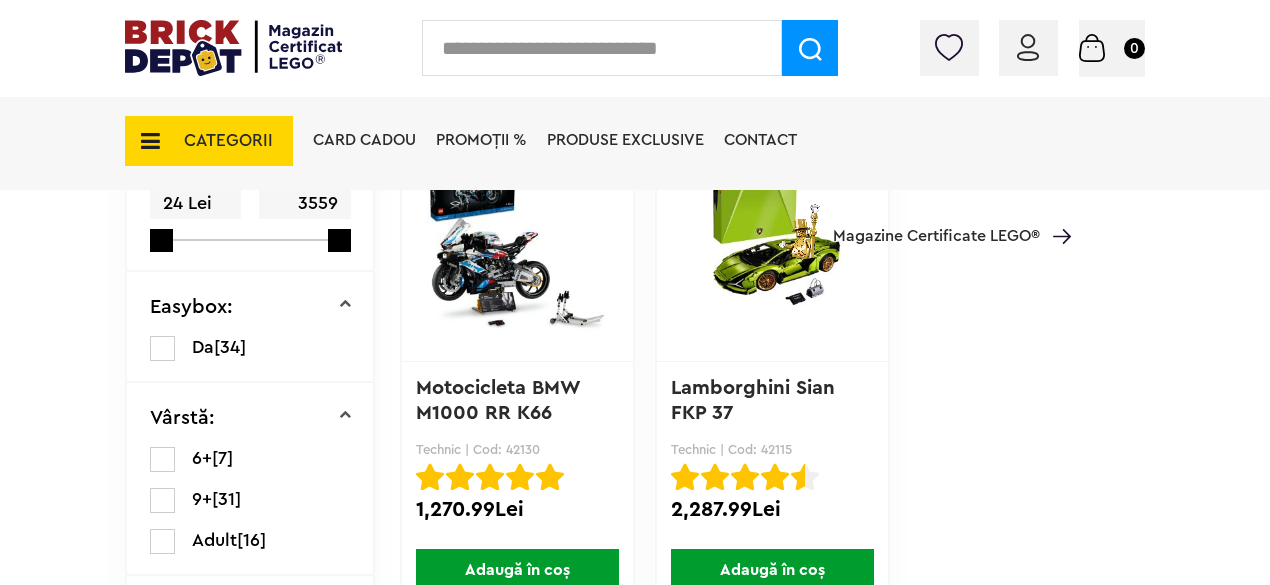 click at bounding box center [772, 241] 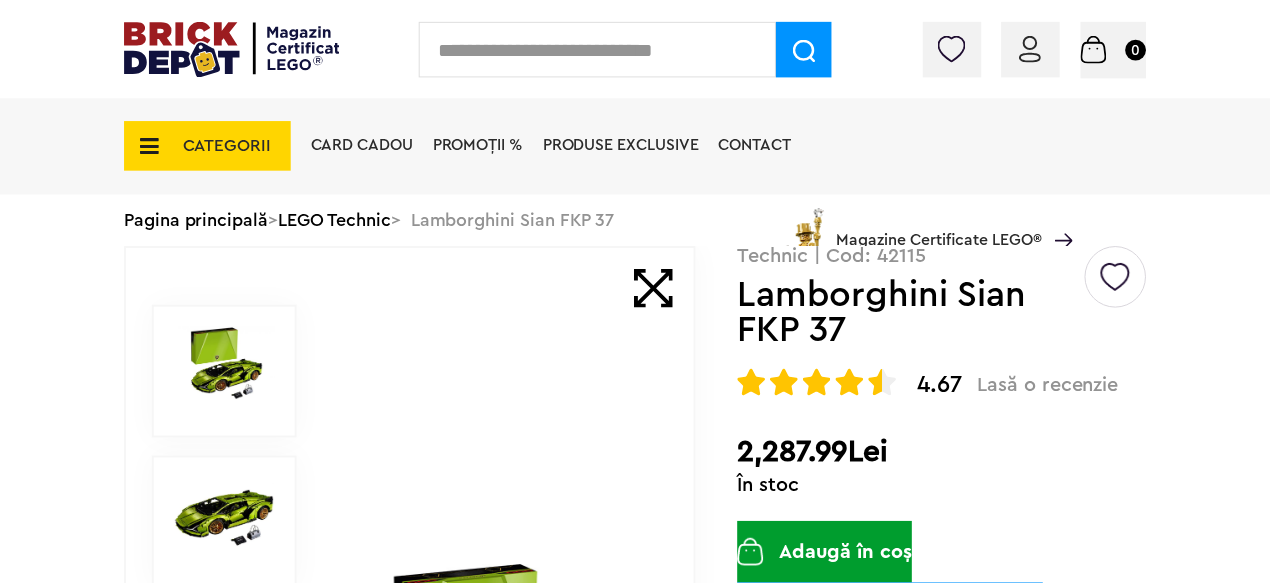 scroll, scrollTop: 0, scrollLeft: 0, axis: both 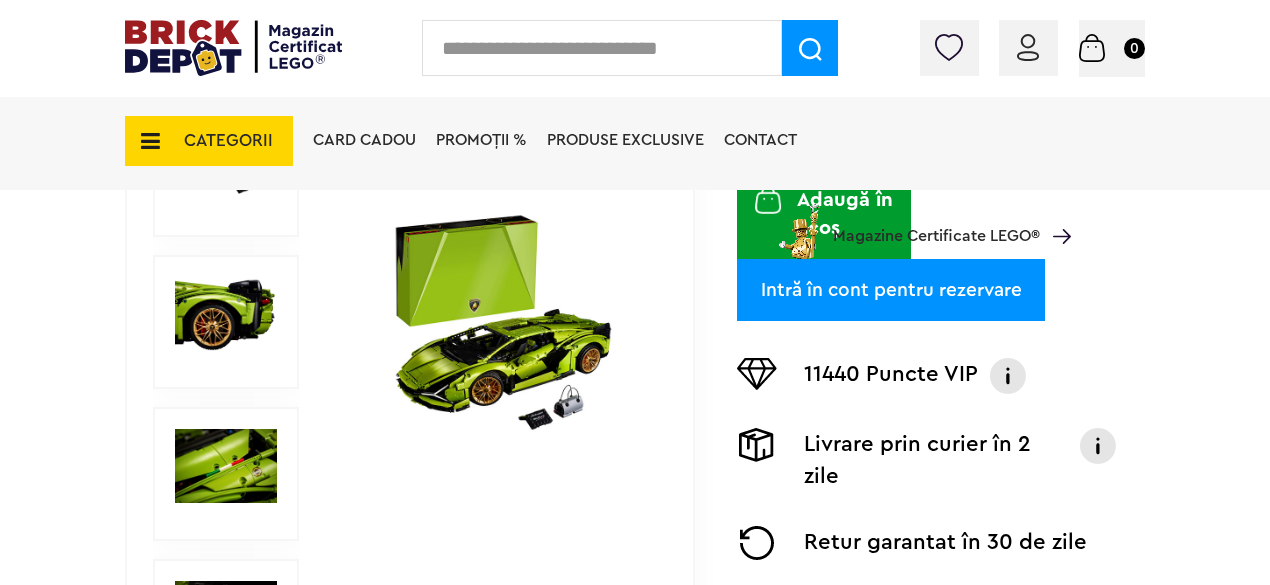 click at bounding box center (496, 323) 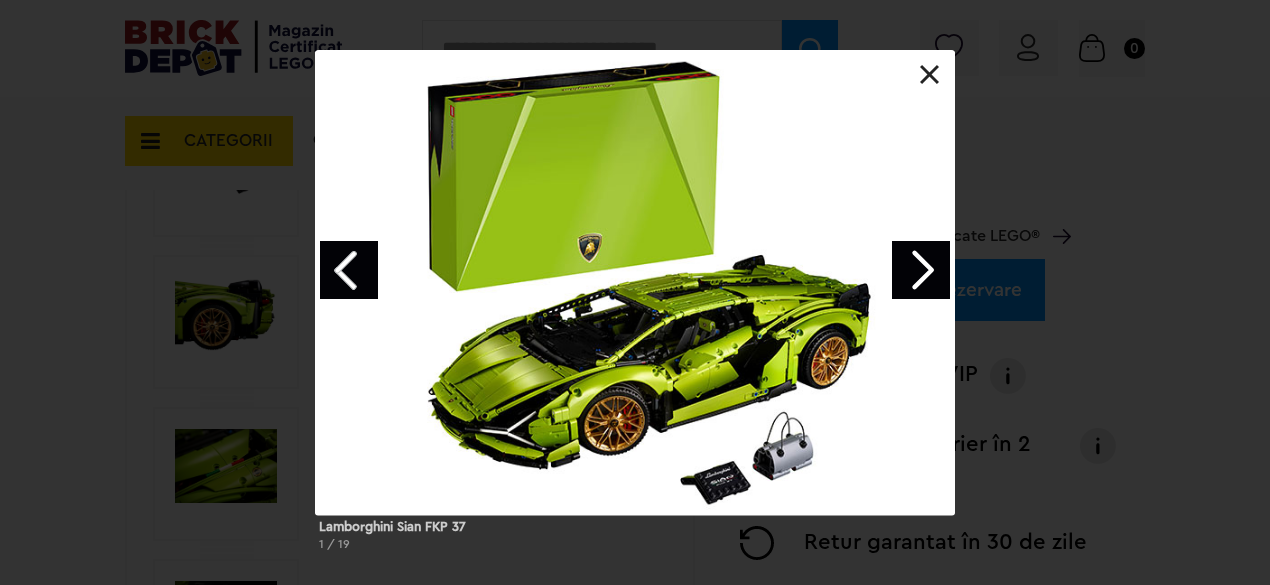 click at bounding box center (930, 75) 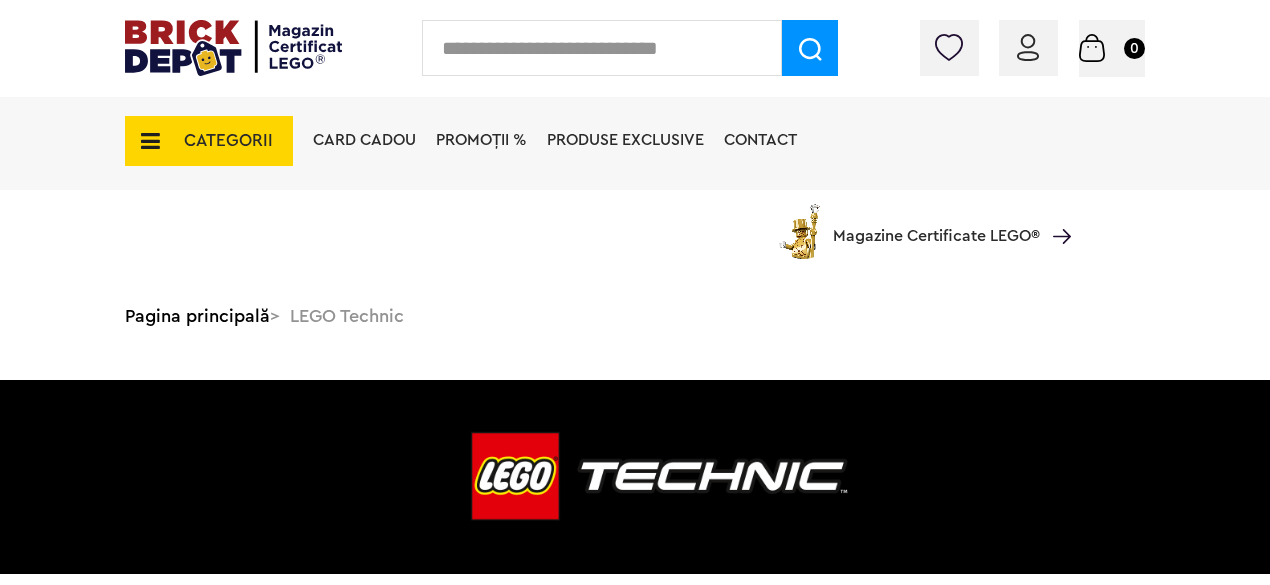 scroll, scrollTop: 600, scrollLeft: 0, axis: vertical 